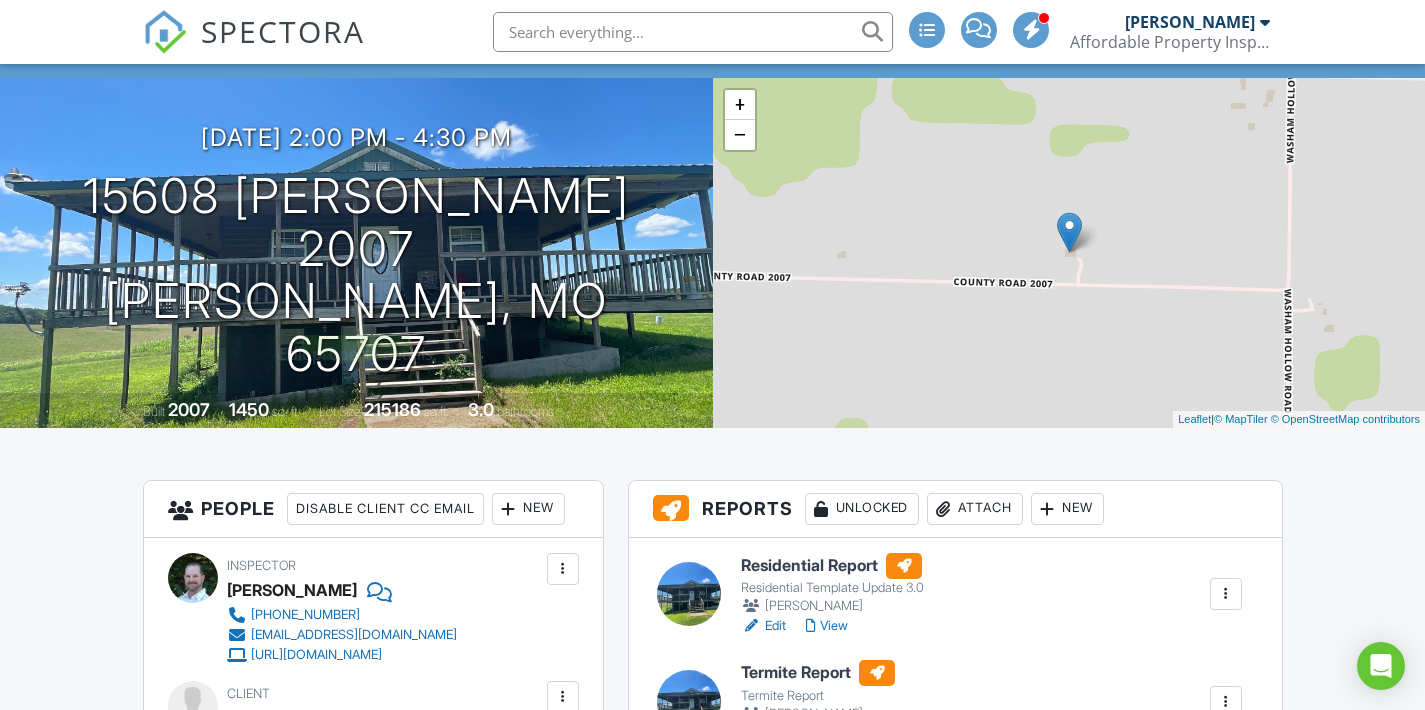 scroll, scrollTop: 292, scrollLeft: 0, axis: vertical 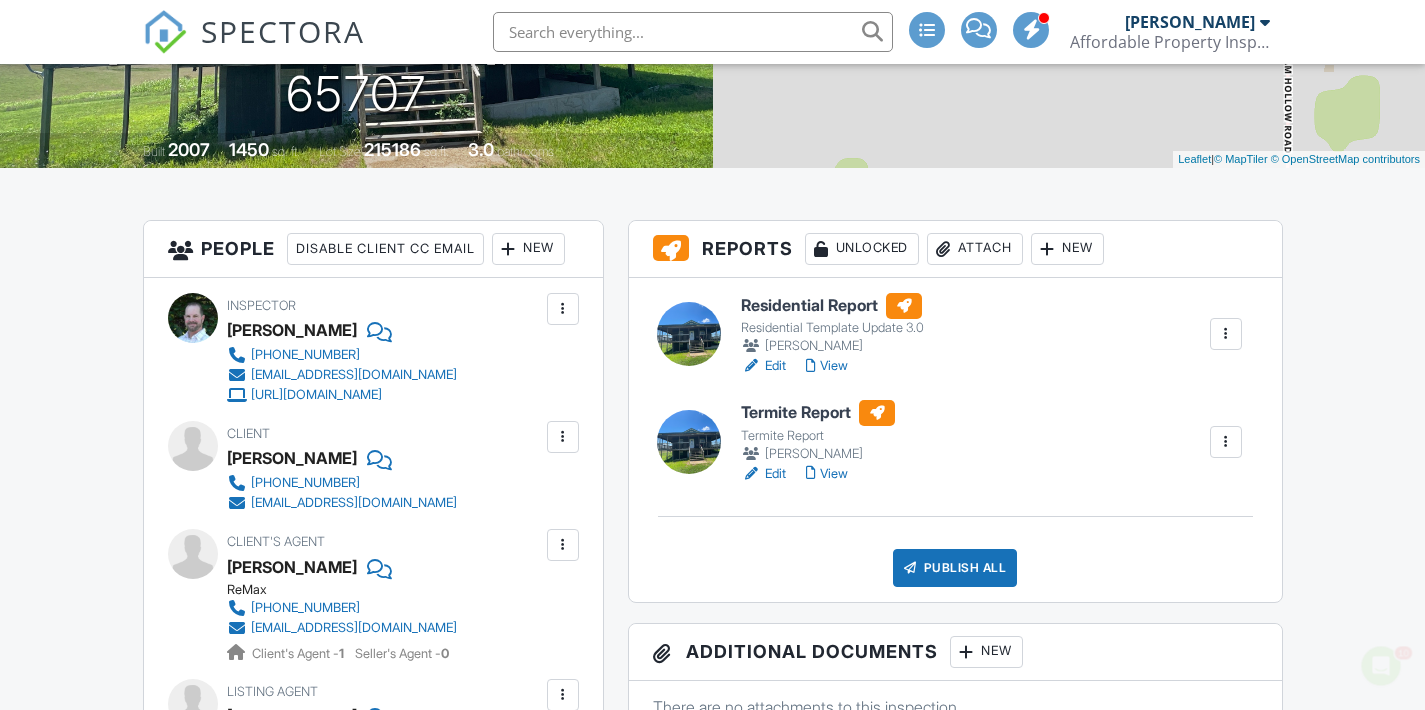 click on "View" at bounding box center (827, 366) 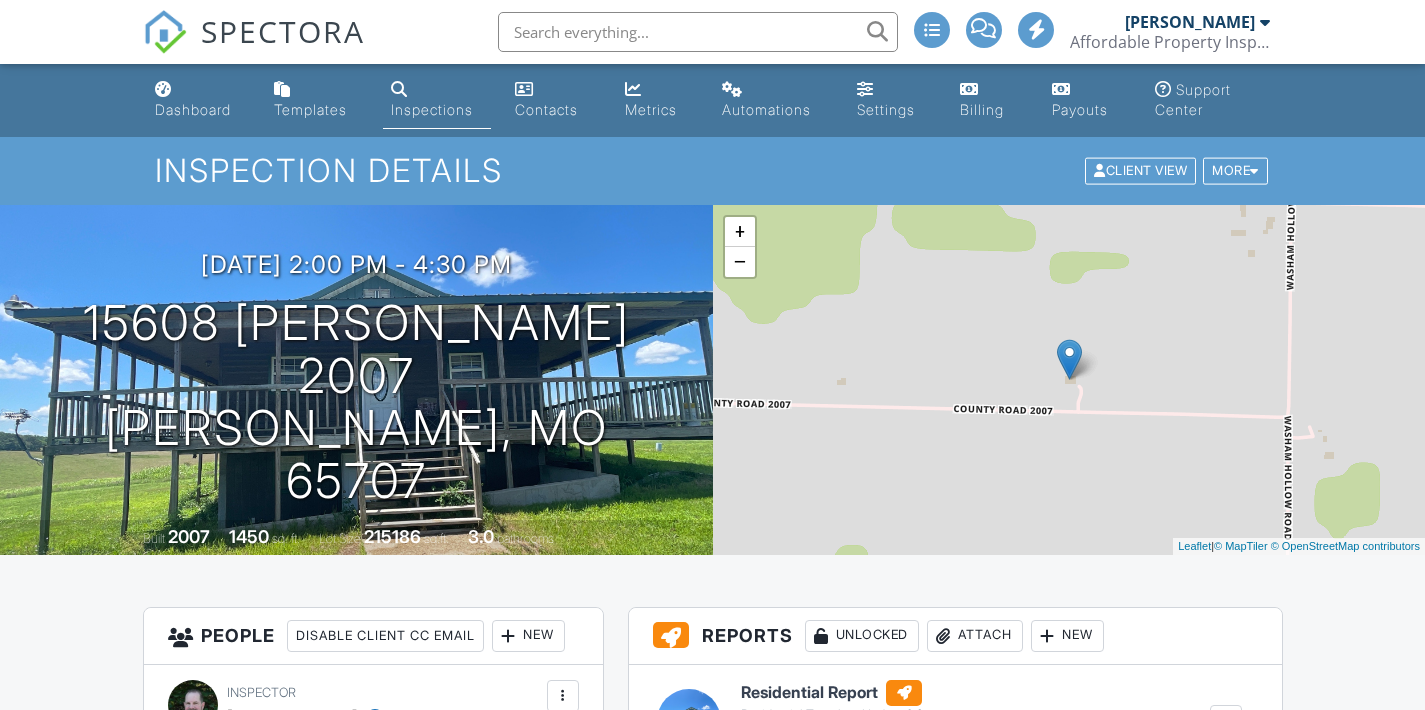 scroll, scrollTop: 206, scrollLeft: 0, axis: vertical 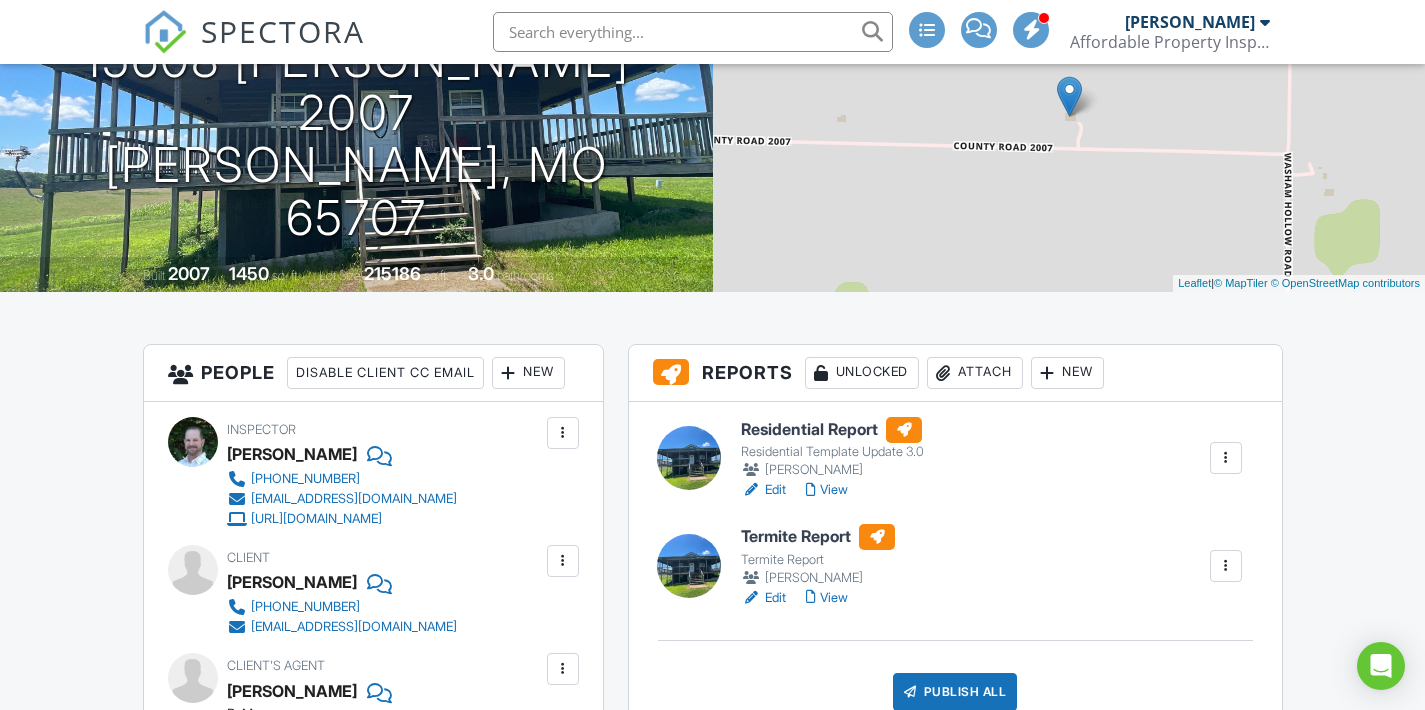 click on "Reports
Unlocked
Attach
New
Residential Report
Residential Template Update 3.0
Tim Shaw
Edit
View
Quick Publish
Assign Inspectors
Copy
Delete
Termite Report
Termite Report
Tim Shaw
Edit
View
Quick Publish
Assign Inspectors
Copy
Delete
Publish All
Checking report completion
Publish report?
Before publishing from the web, click "Preview/Publish" in the Report Editor to save your changes ( don't know where that is? ). If this is not clicked, your latest changes may not appear in the report.
This will make this report available to your client and/or agent. It will not send out a notification.
To send an email, use 'Publish All' below or jump into the report and use the 'Publish' button there.
Cancel
Publish" at bounding box center (955, 1241) 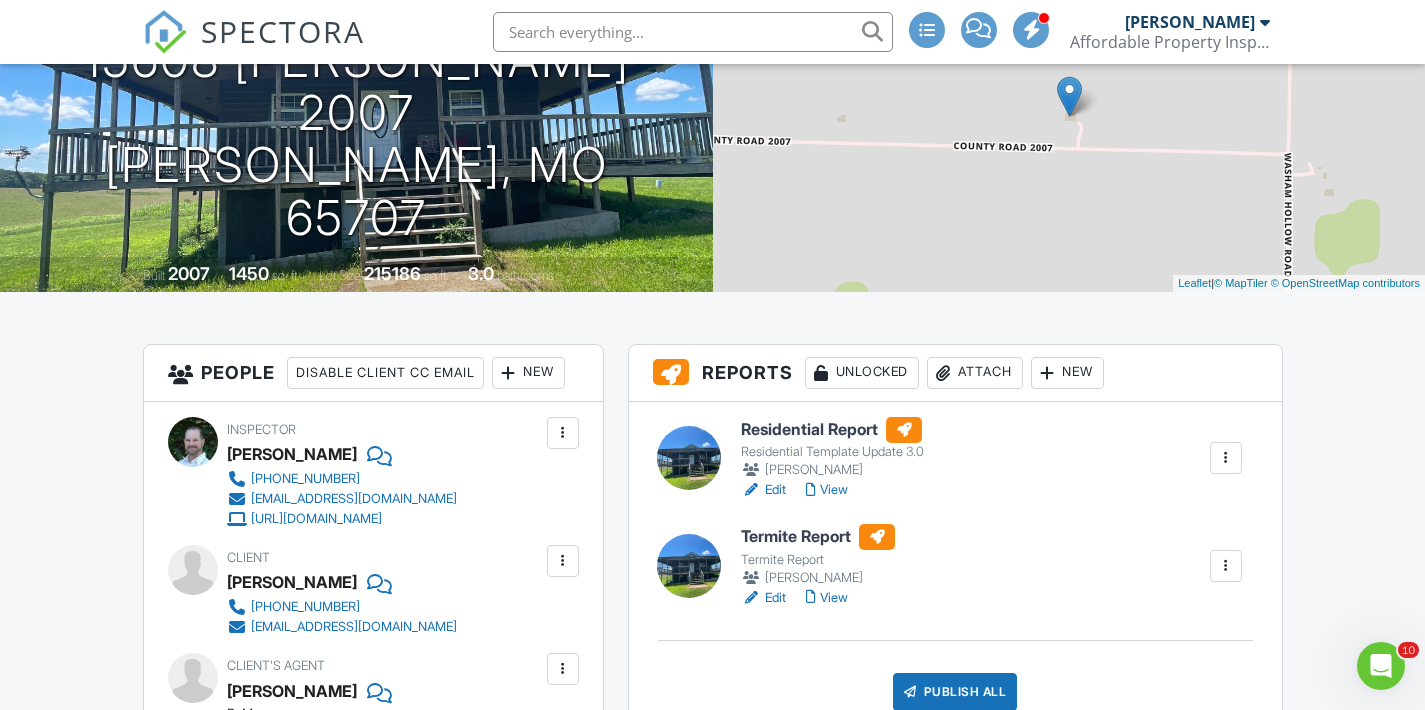 scroll, scrollTop: 0, scrollLeft: 0, axis: both 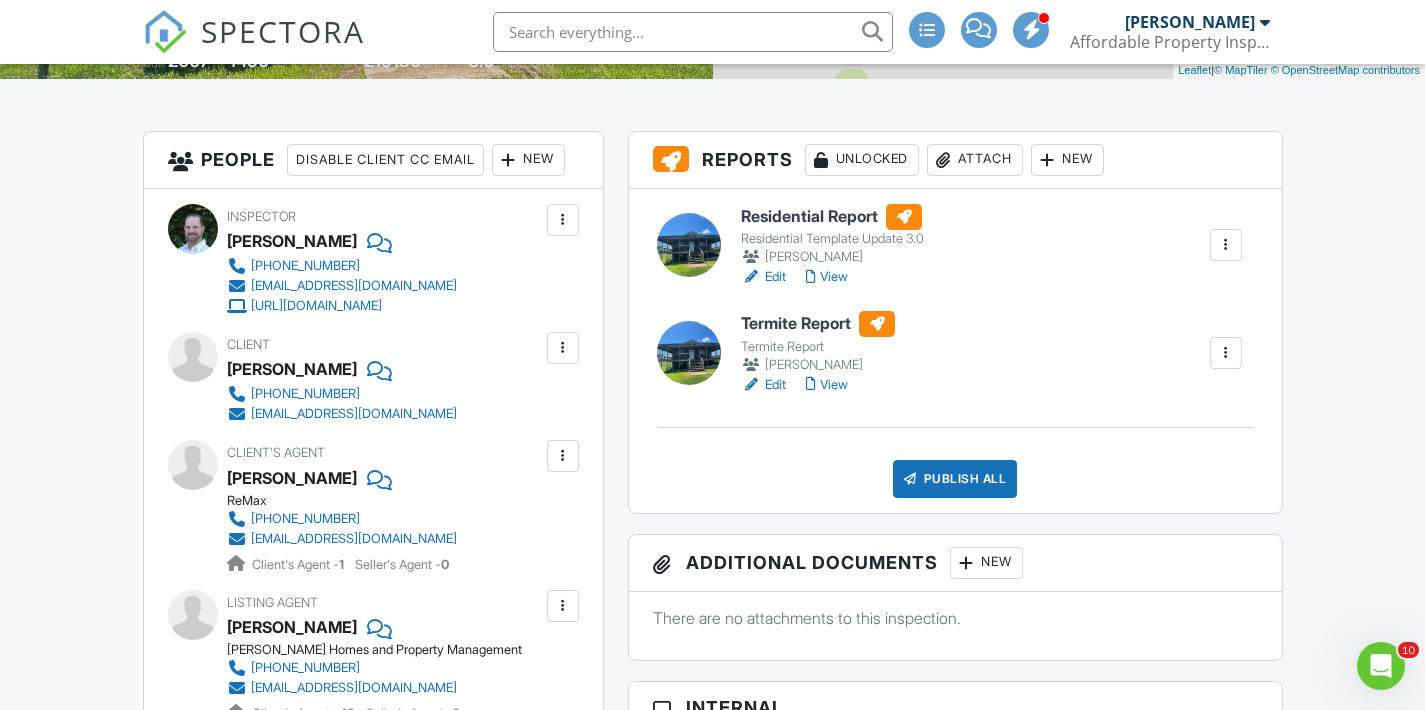 click on "Publish All" at bounding box center (955, 479) 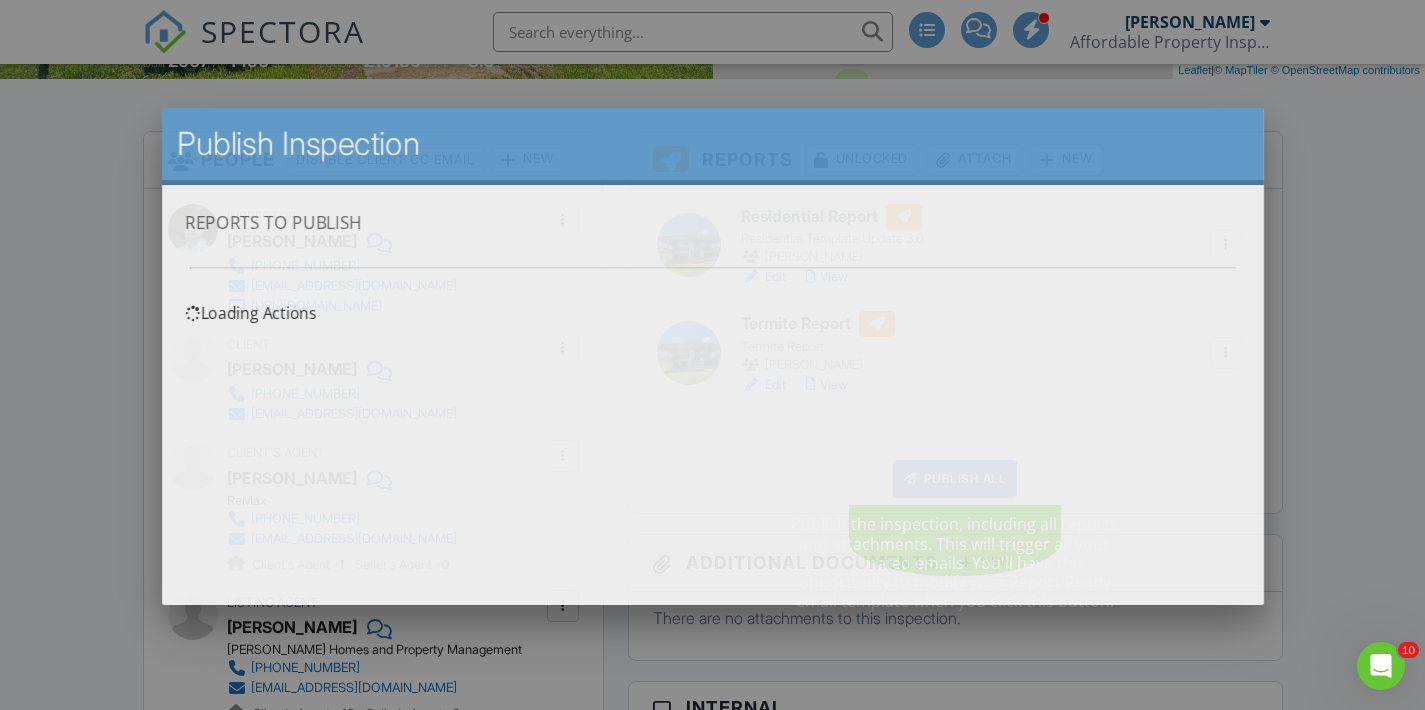 scroll, scrollTop: 0, scrollLeft: 0, axis: both 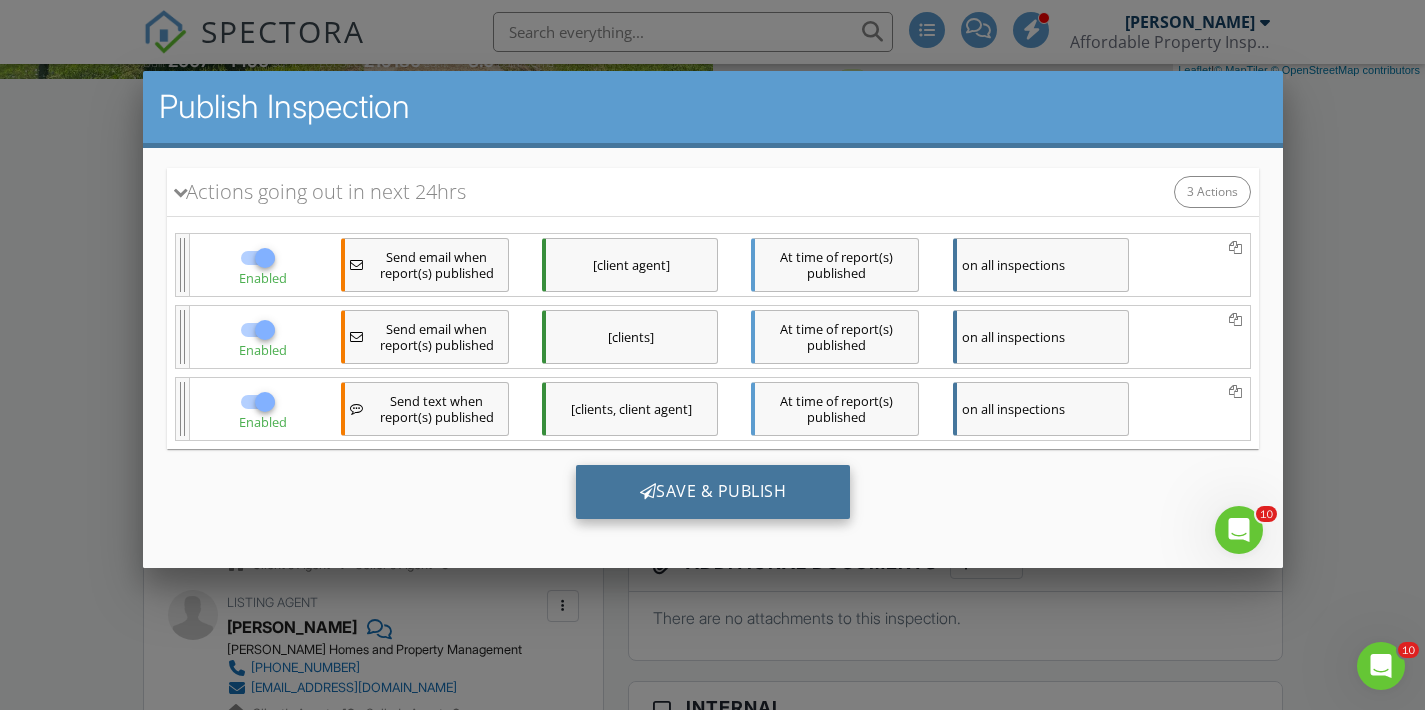 click on "Save & Publish" at bounding box center (712, 492) 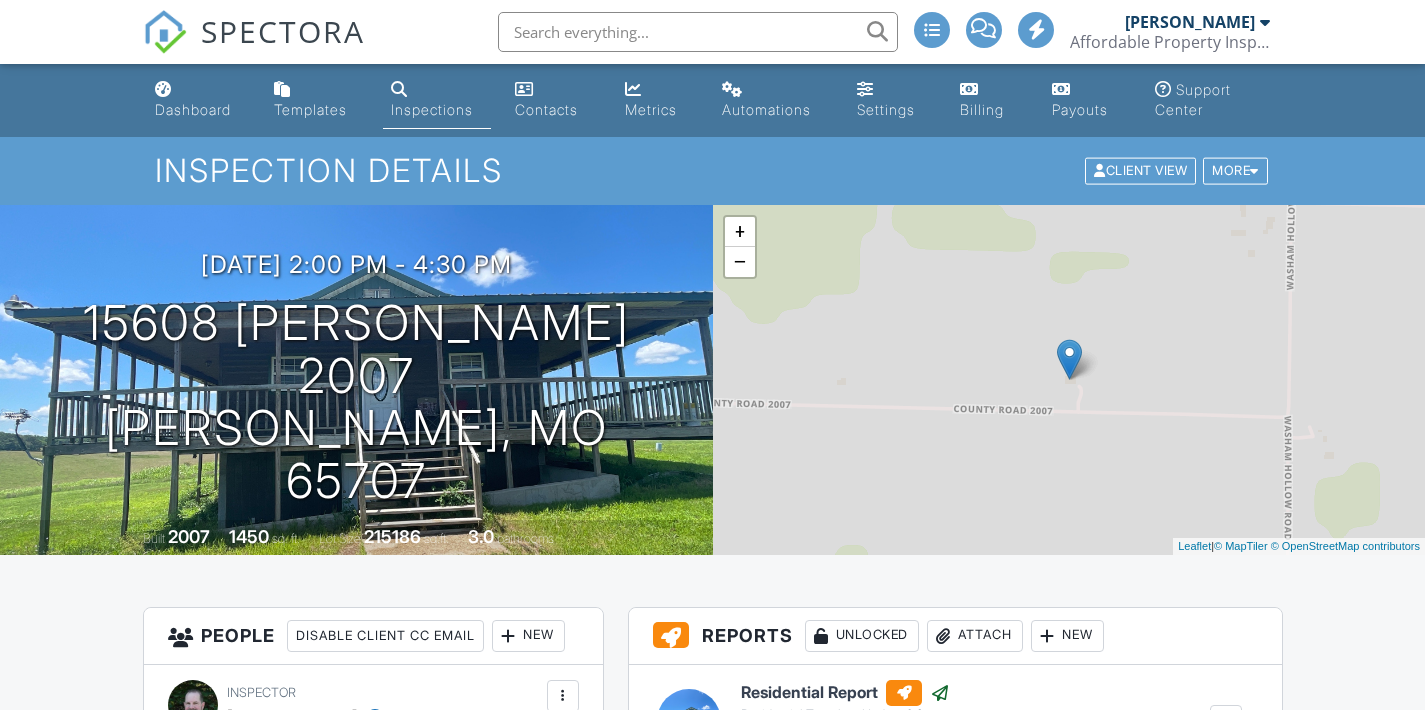 scroll, scrollTop: 0, scrollLeft: 0, axis: both 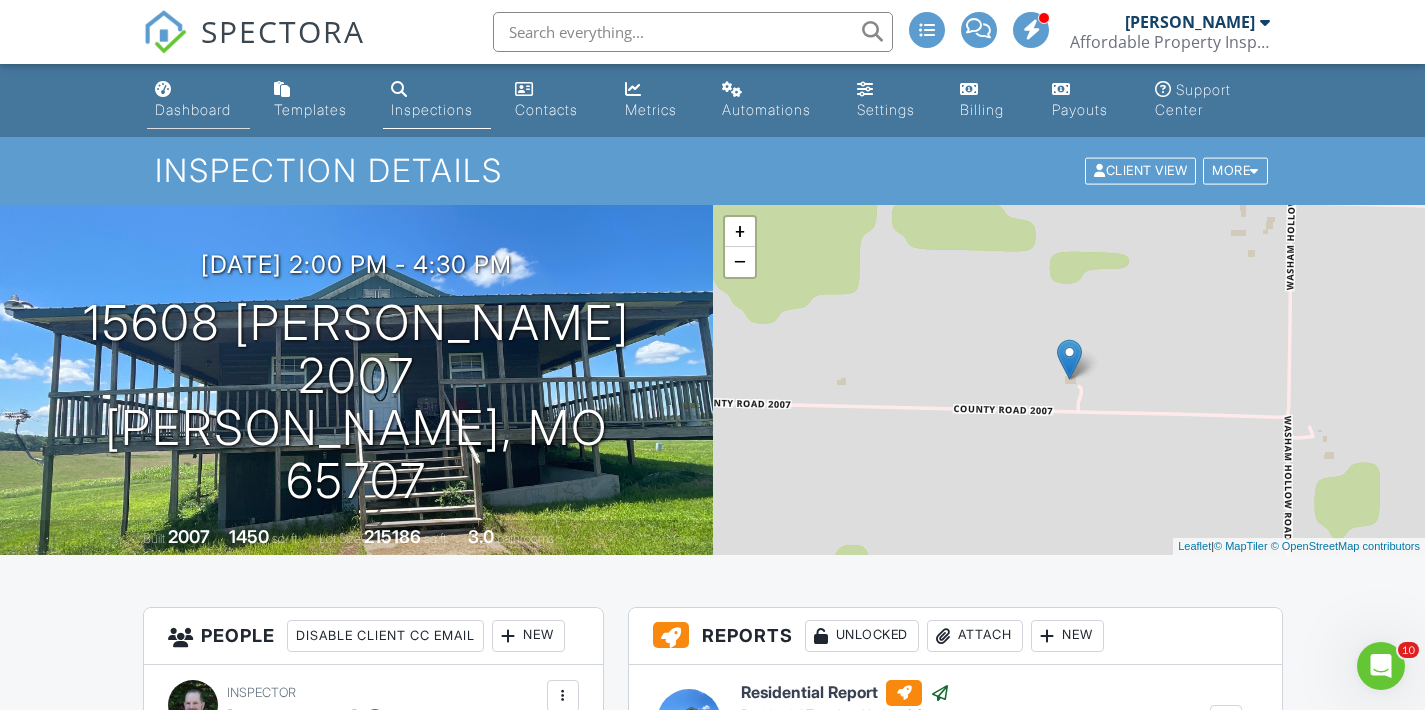 click on "Dashboard" at bounding box center (193, 109) 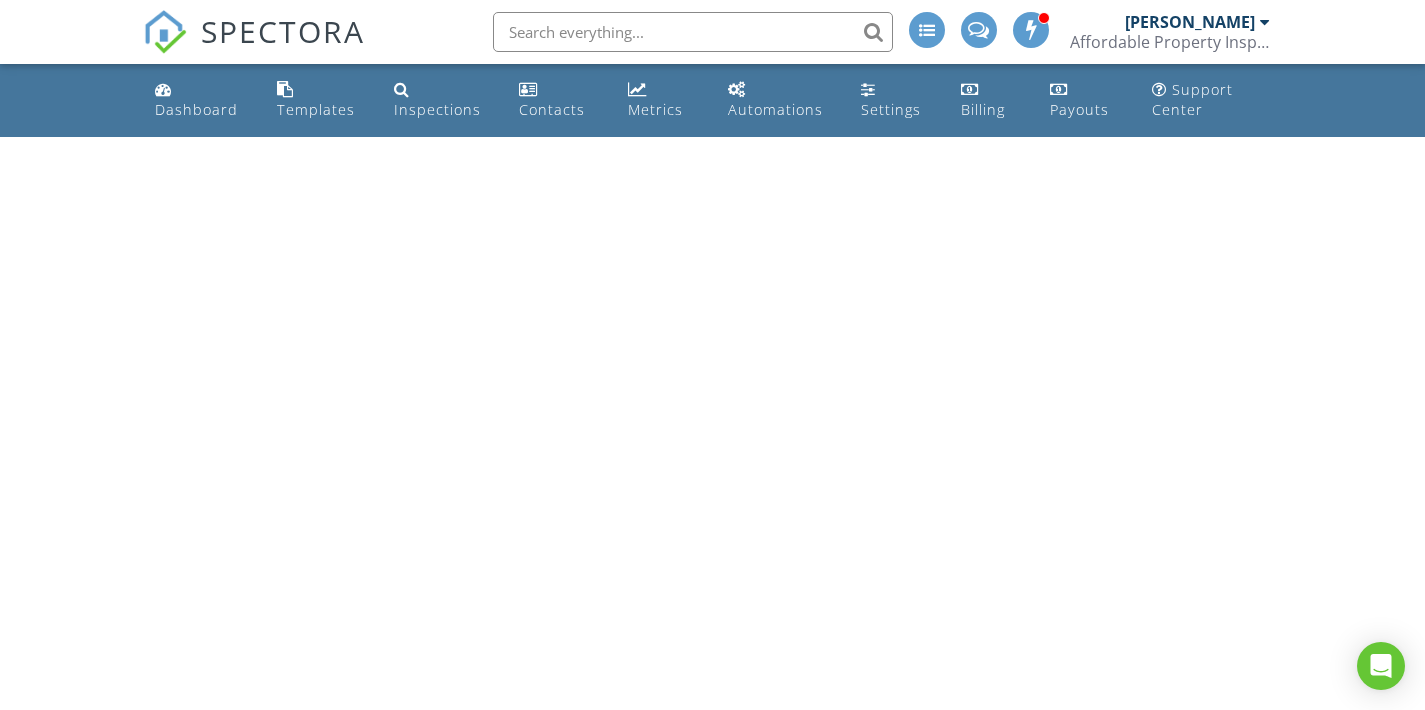 scroll, scrollTop: 0, scrollLeft: 0, axis: both 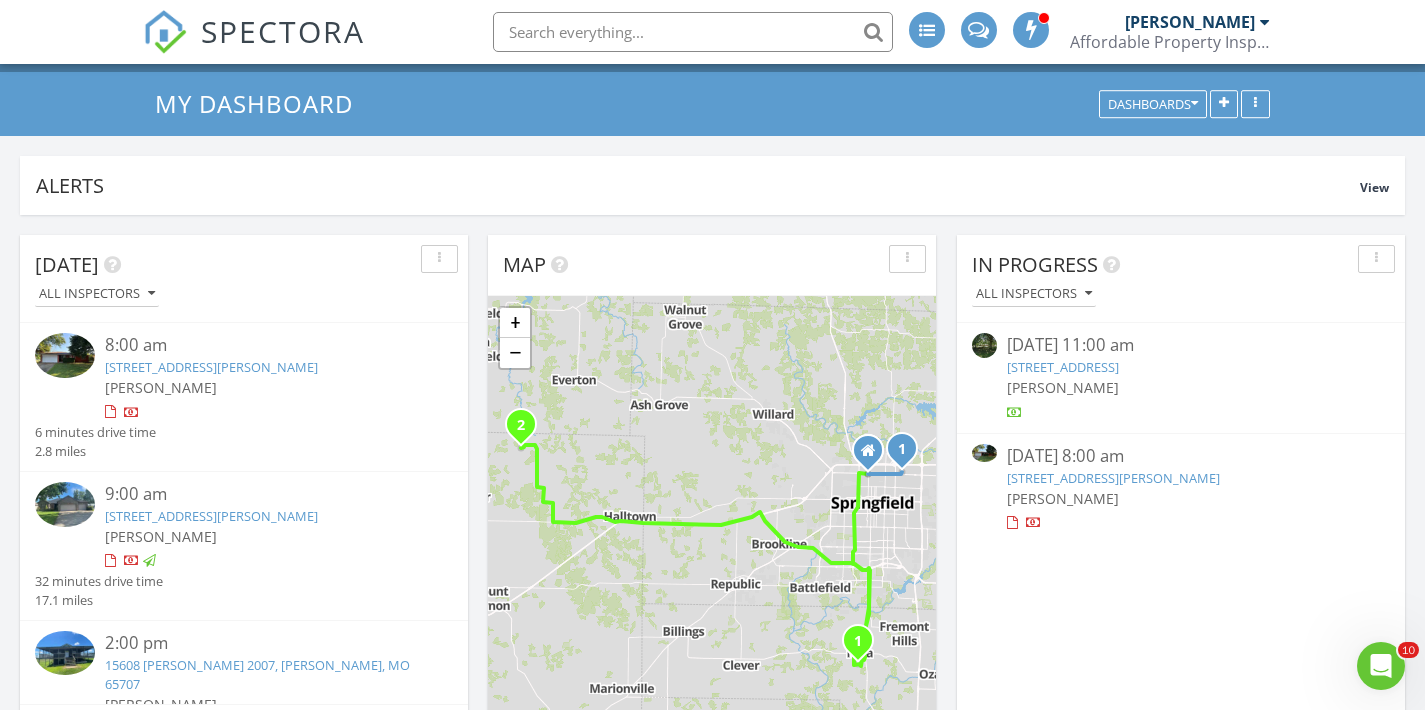 click on "2215 E Sharon, Springfield, MO 65803" at bounding box center [1113, 478] 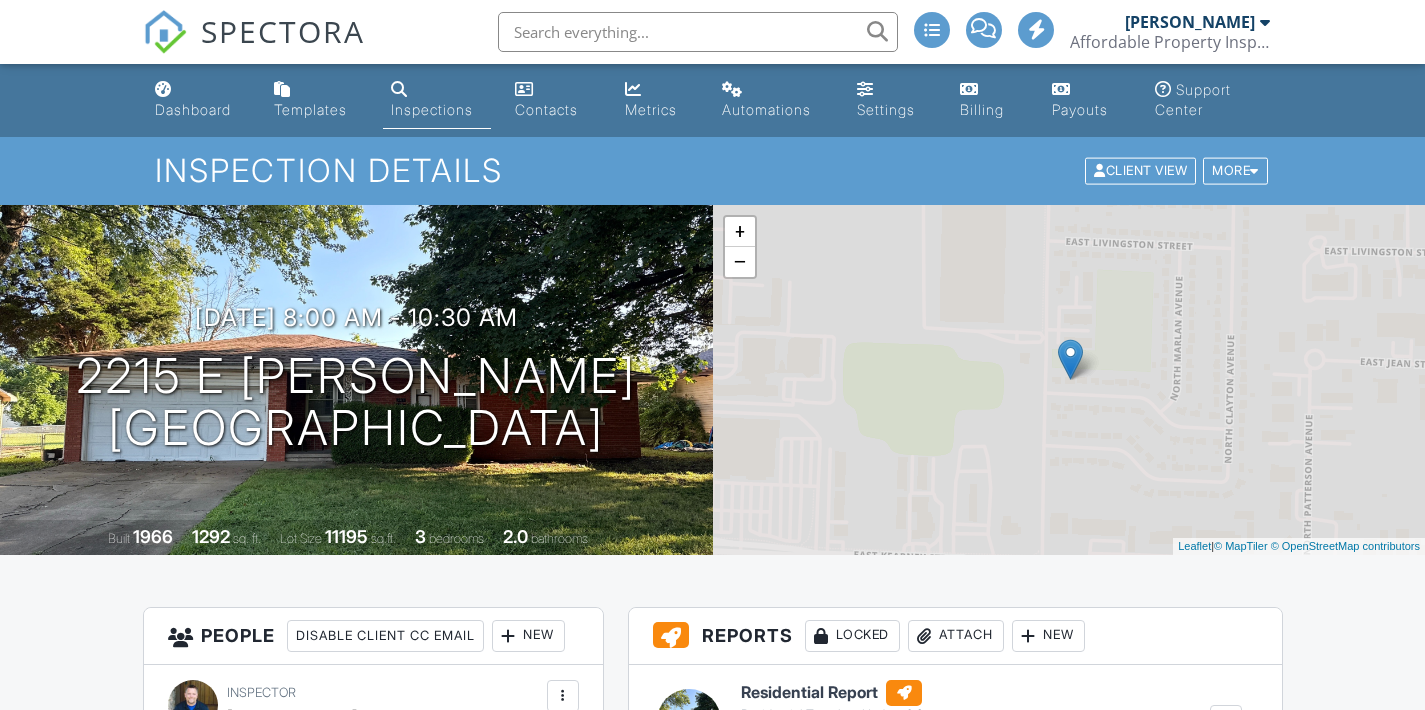 scroll, scrollTop: 0, scrollLeft: 0, axis: both 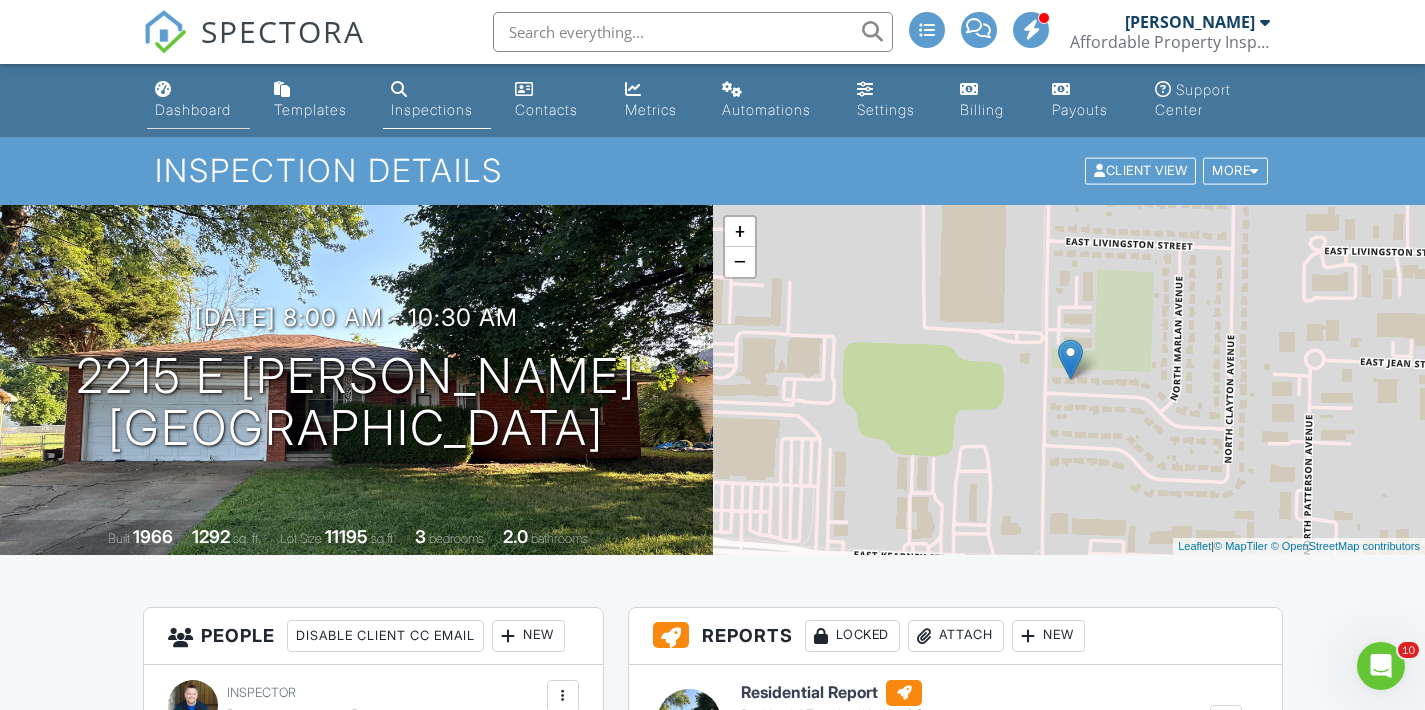 click on "Dashboard" at bounding box center [193, 109] 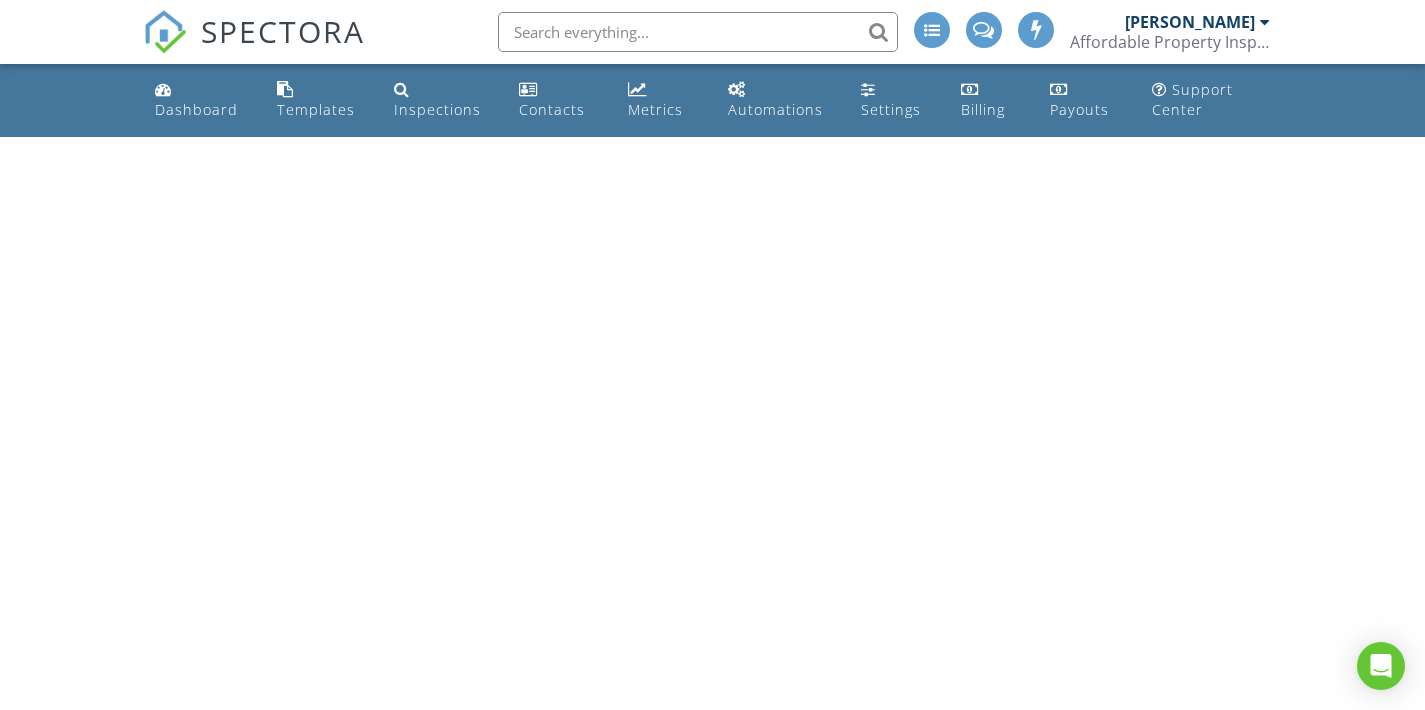 scroll, scrollTop: 0, scrollLeft: 0, axis: both 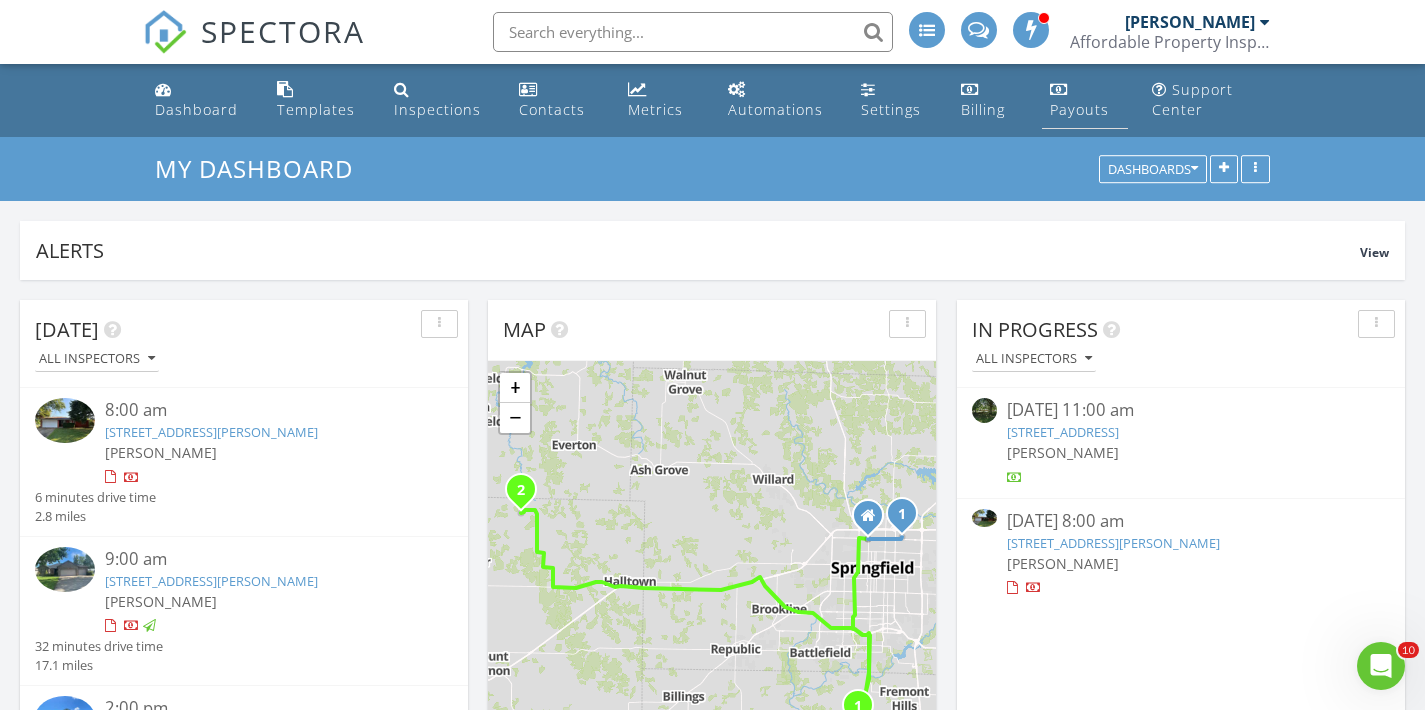 click on "Payouts" at bounding box center [1079, 109] 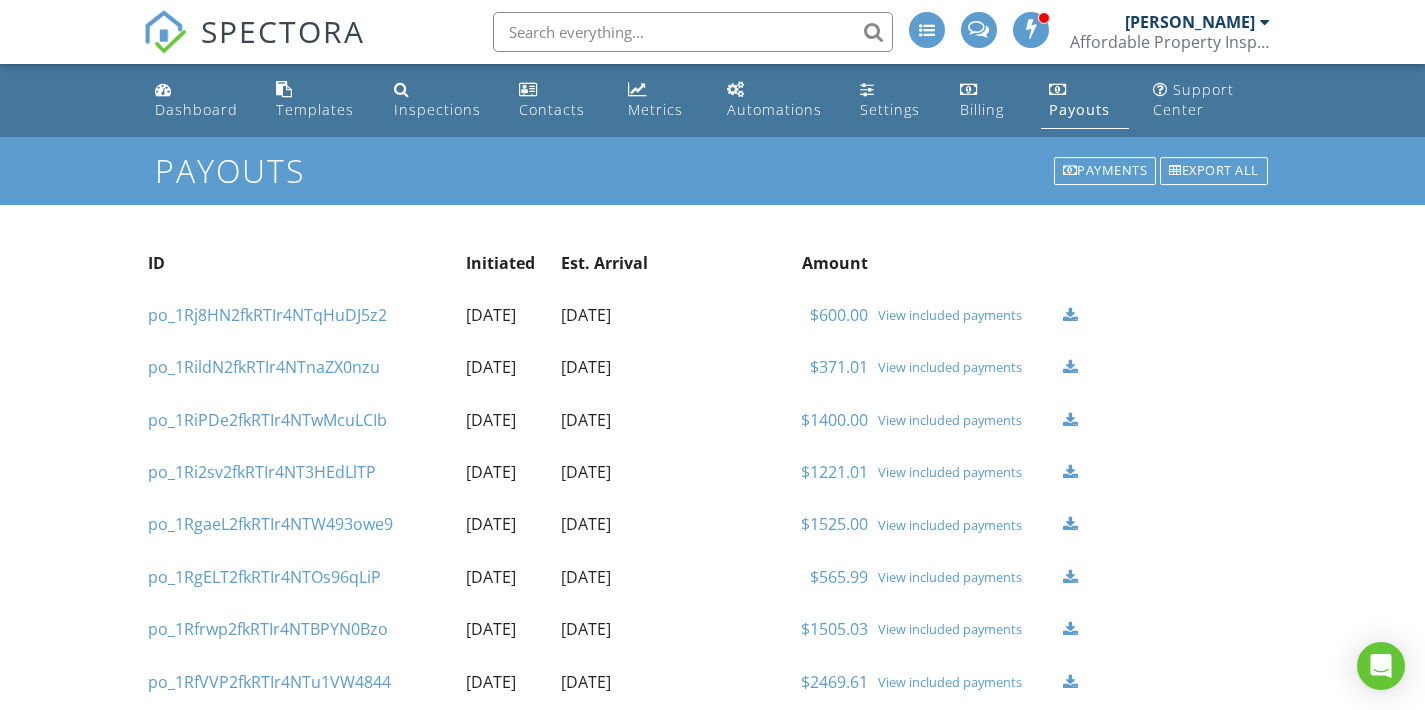 scroll, scrollTop: 0, scrollLeft: 0, axis: both 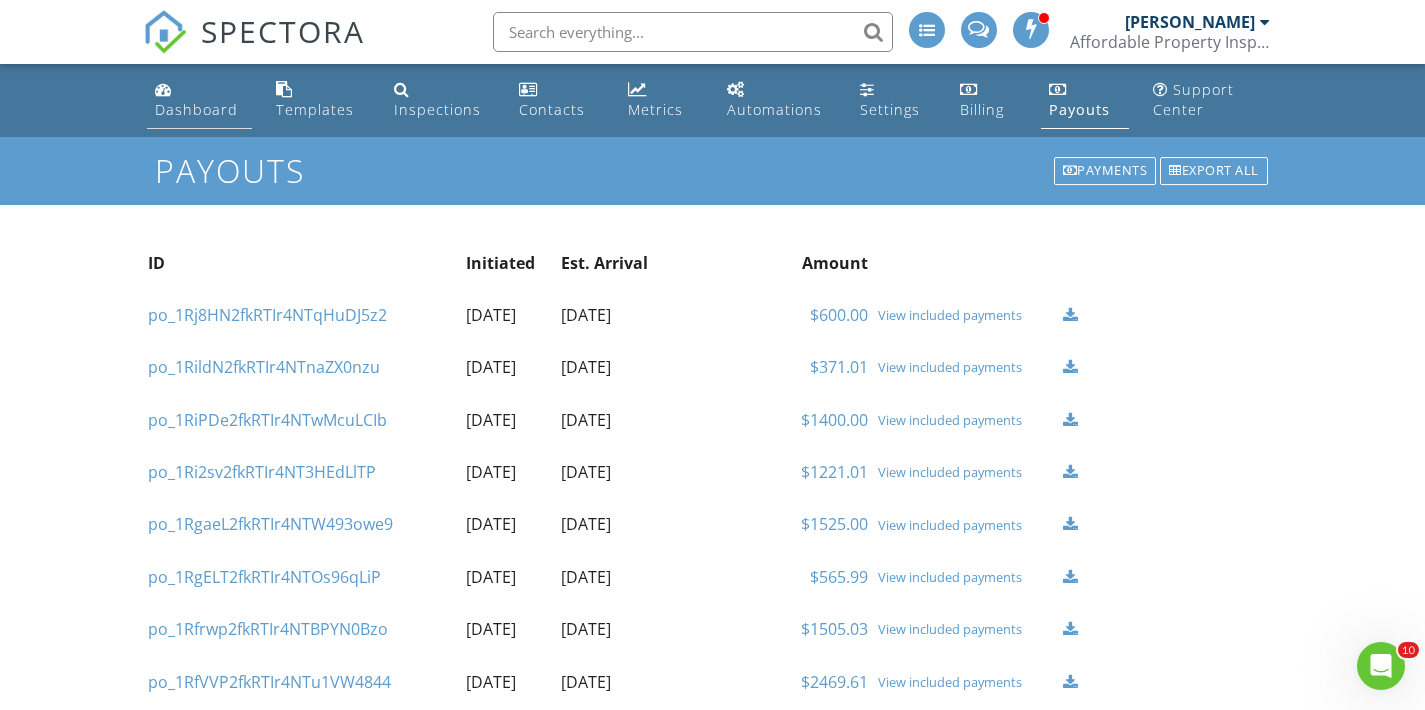 click on "Dashboard" at bounding box center [196, 109] 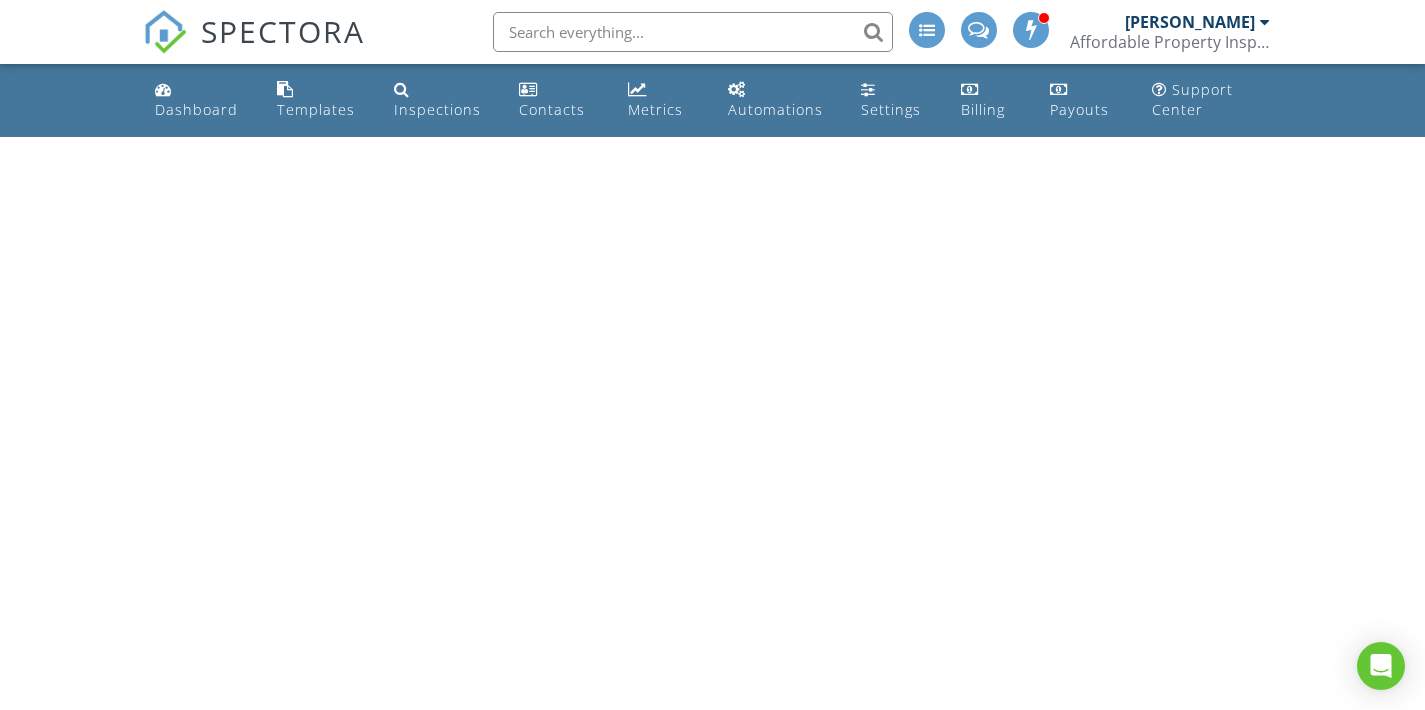 scroll, scrollTop: 0, scrollLeft: 0, axis: both 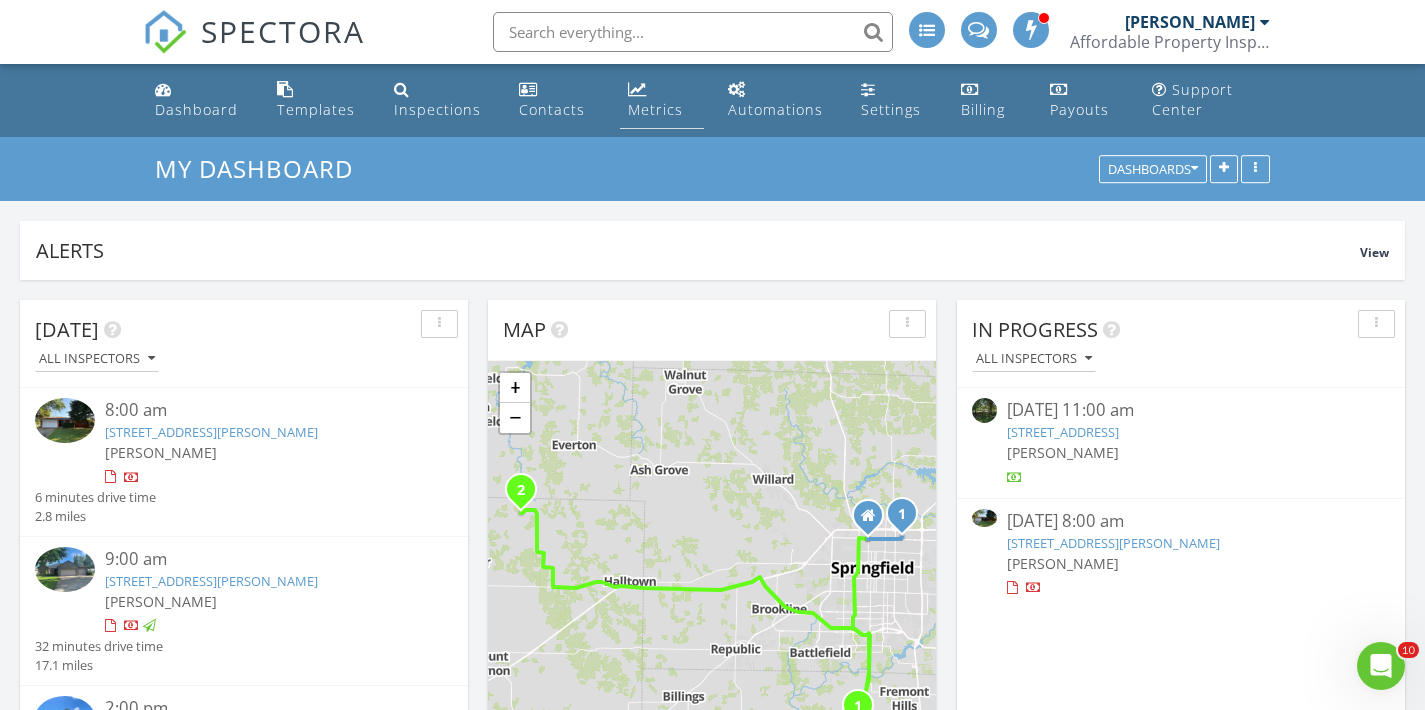 click on "Metrics" at bounding box center (655, 109) 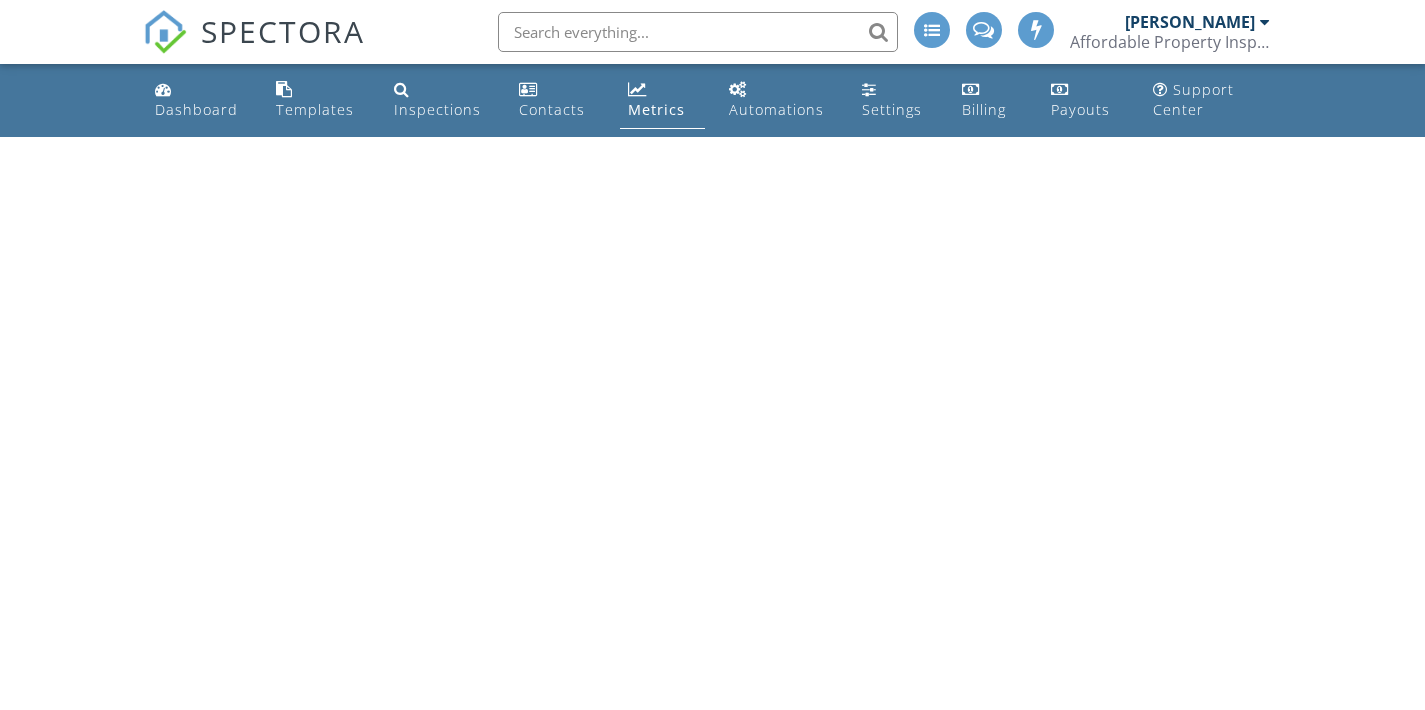 scroll, scrollTop: 0, scrollLeft: 0, axis: both 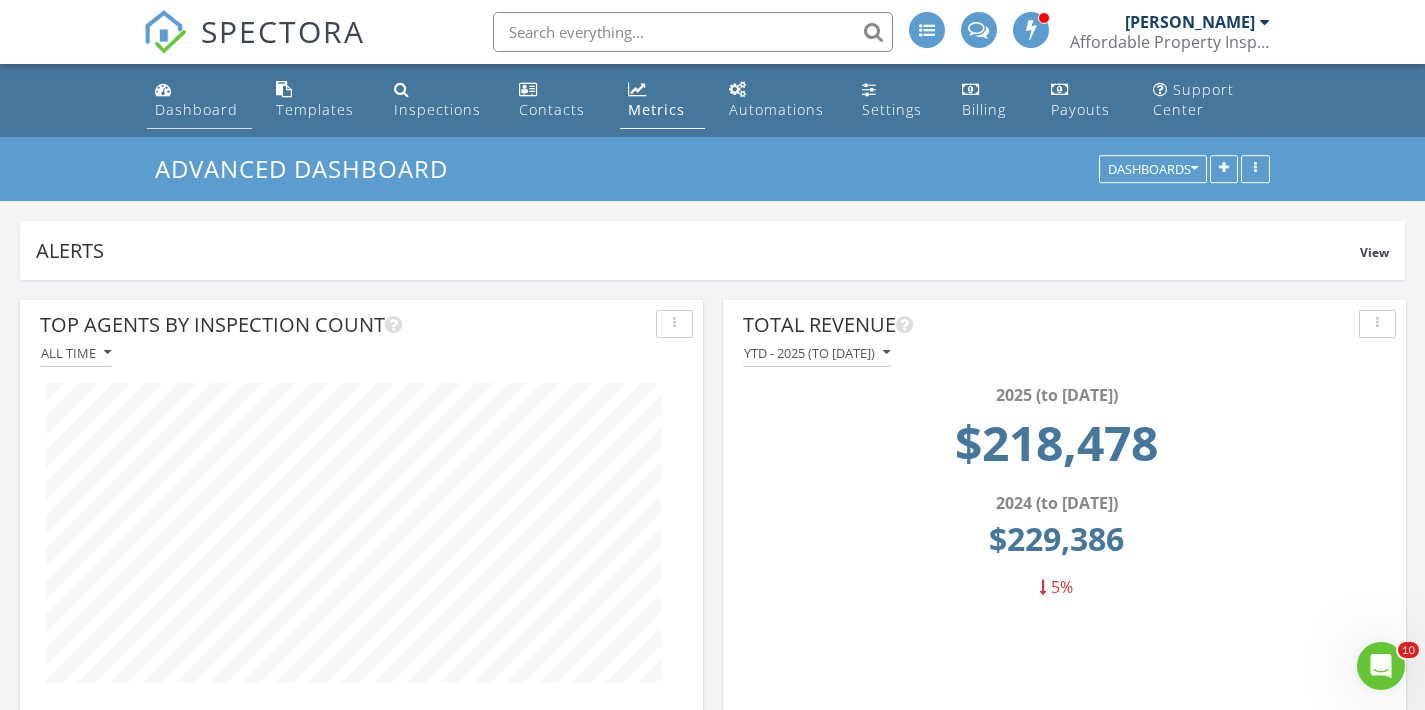 click on "Dashboard" at bounding box center (196, 109) 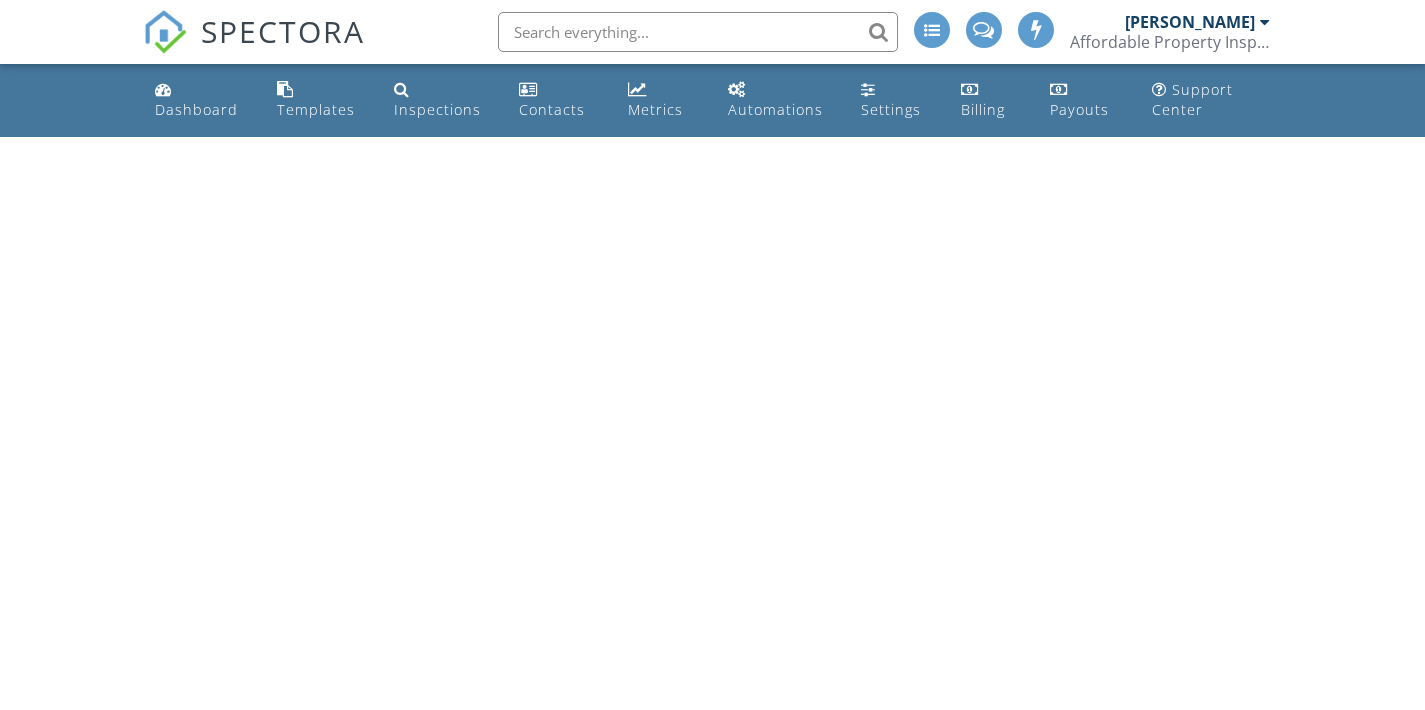 scroll, scrollTop: 0, scrollLeft: 0, axis: both 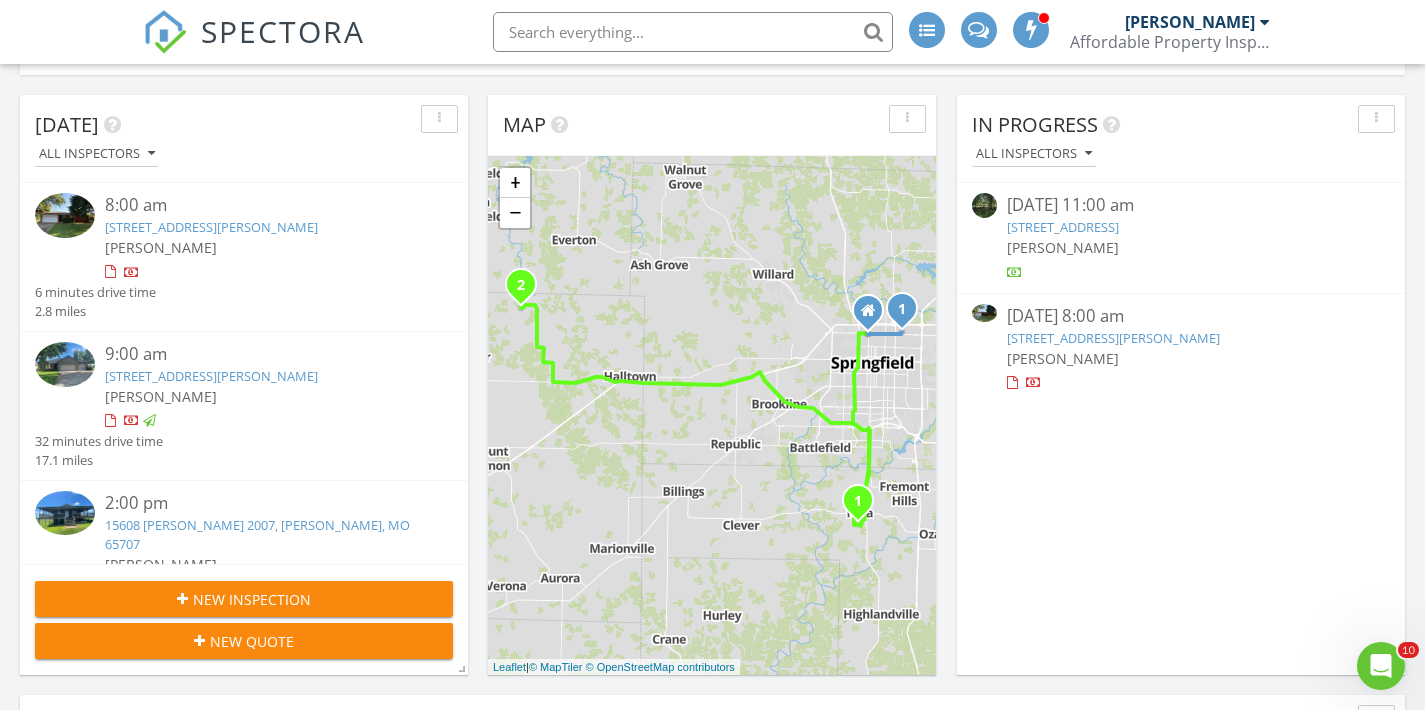 click on "SPECTORA
William McIntosh
Affordable Property Inspections
Role:
Inspector
Dashboard
New Inspection
Inspections
Calendar
Template Editor
Contacts
Mass Emails
Automations
Team
Metrics
Payments
Data Exports
Billing
Conversations
Tasks
Reporting
Advanced
Equipment
Settings
What's New
Sign Out" at bounding box center (713, 32) 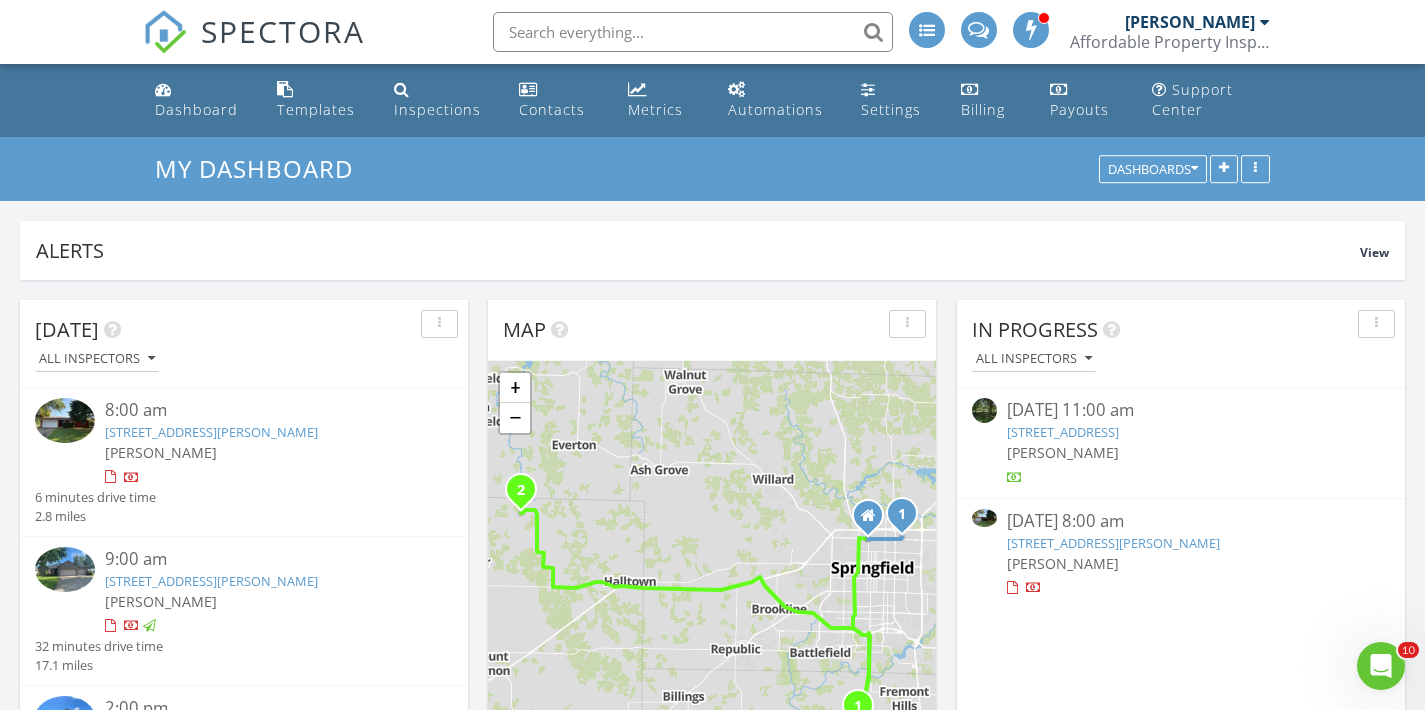 scroll, scrollTop: 0, scrollLeft: 0, axis: both 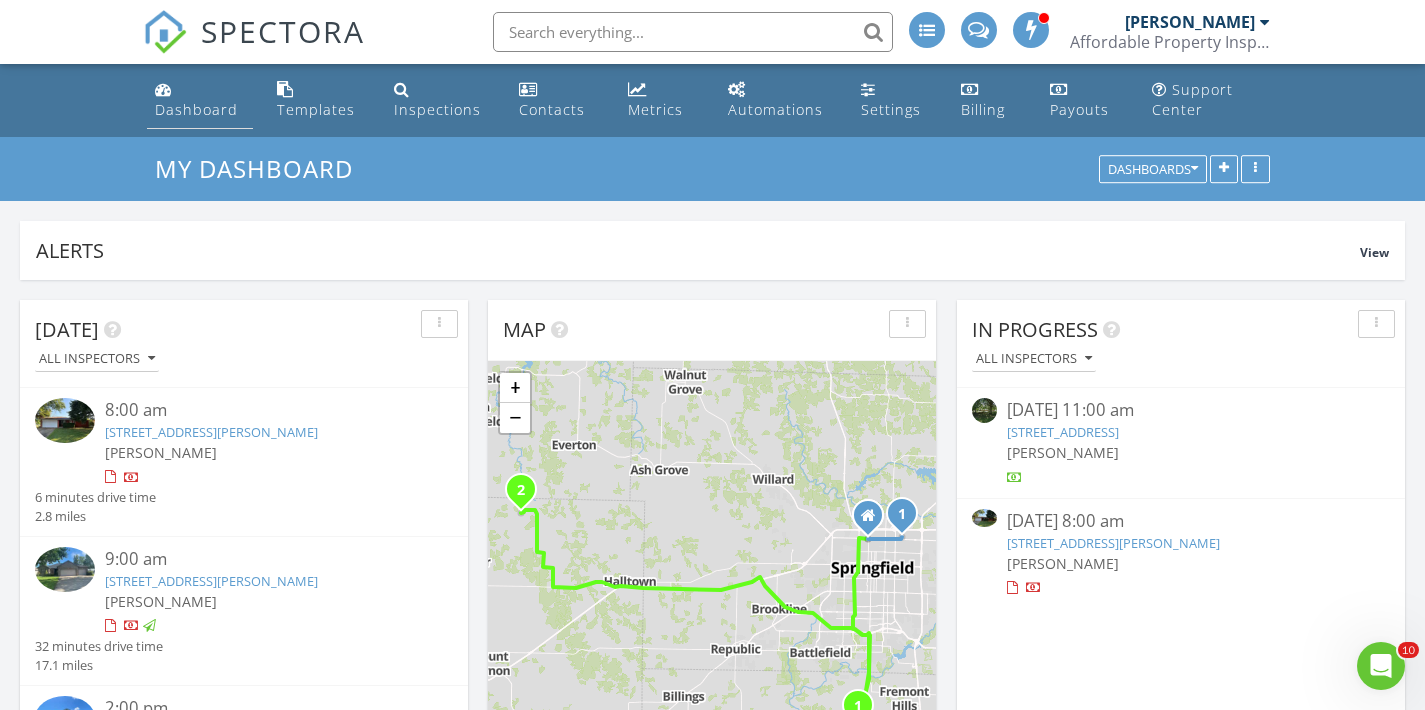 click on "Dashboard" at bounding box center (196, 109) 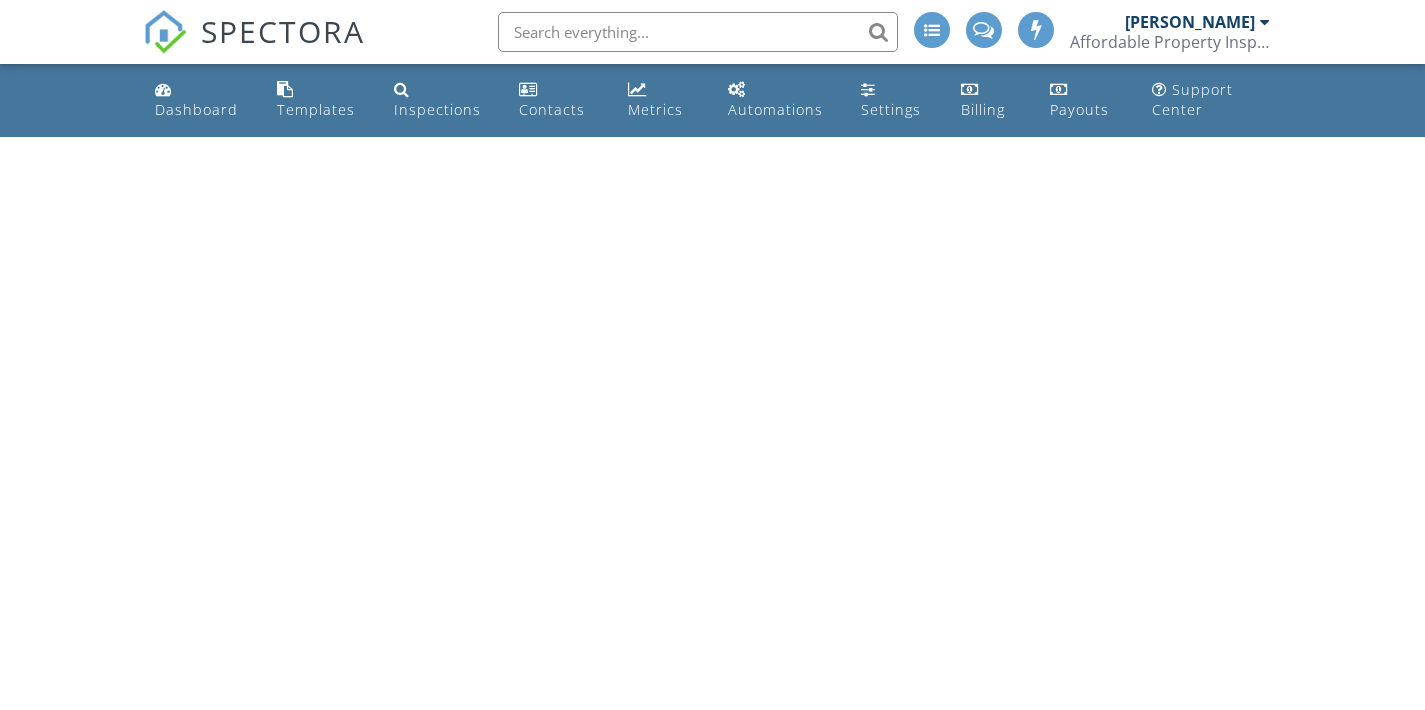 scroll, scrollTop: 0, scrollLeft: 0, axis: both 